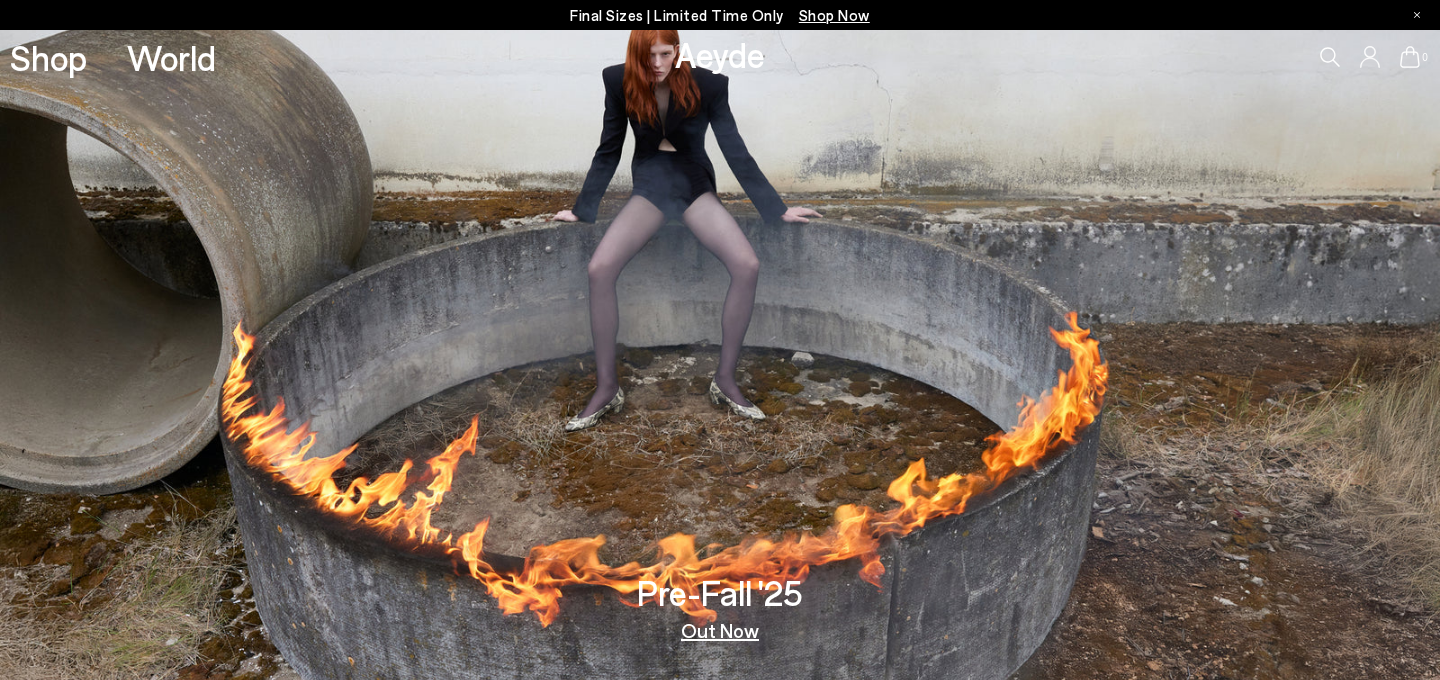 scroll, scrollTop: 0, scrollLeft: 0, axis: both 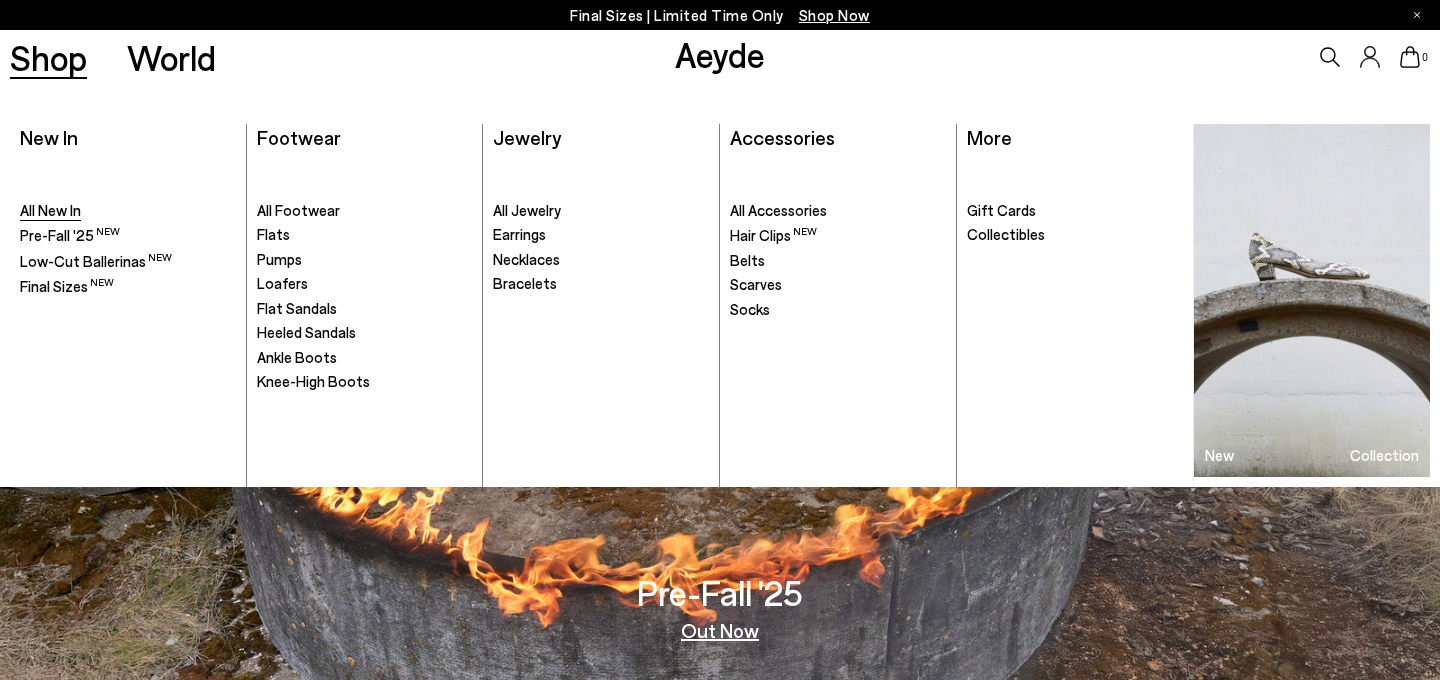 click on "All New In" at bounding box center [50, 210] 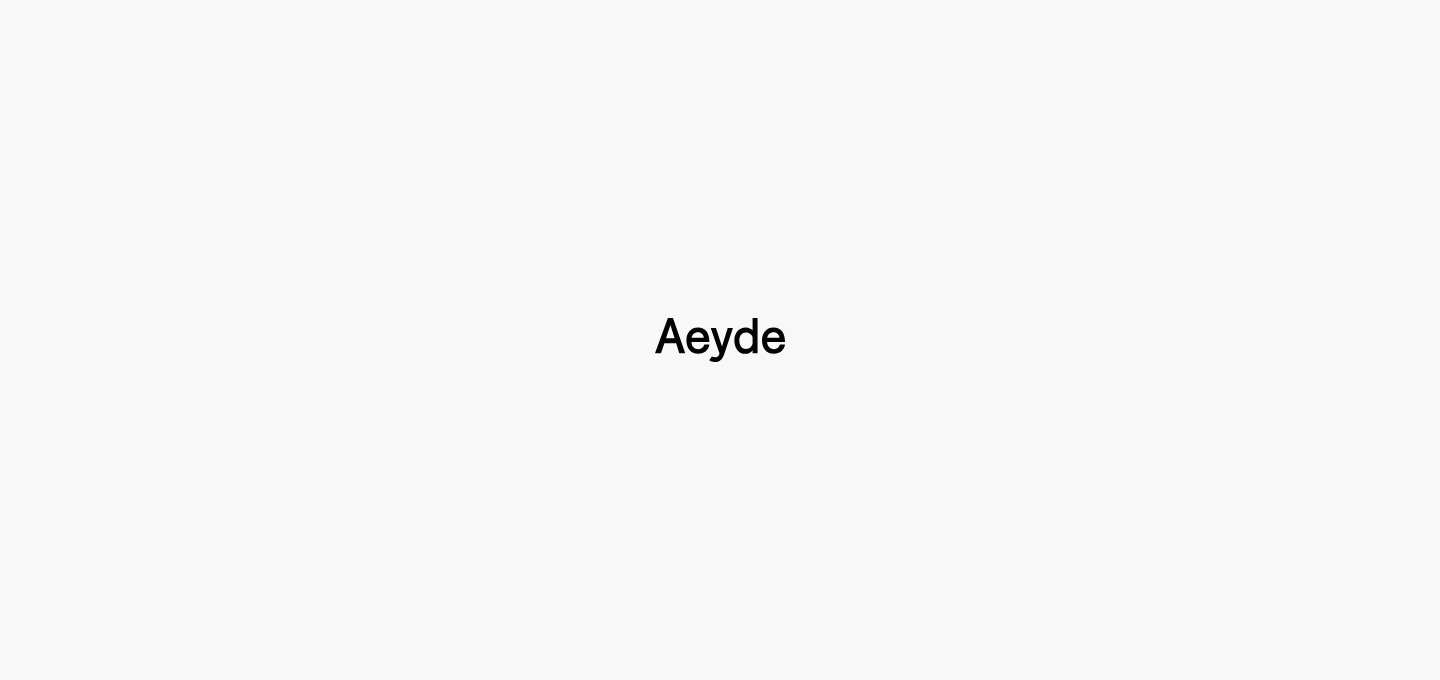 scroll, scrollTop: 0, scrollLeft: 0, axis: both 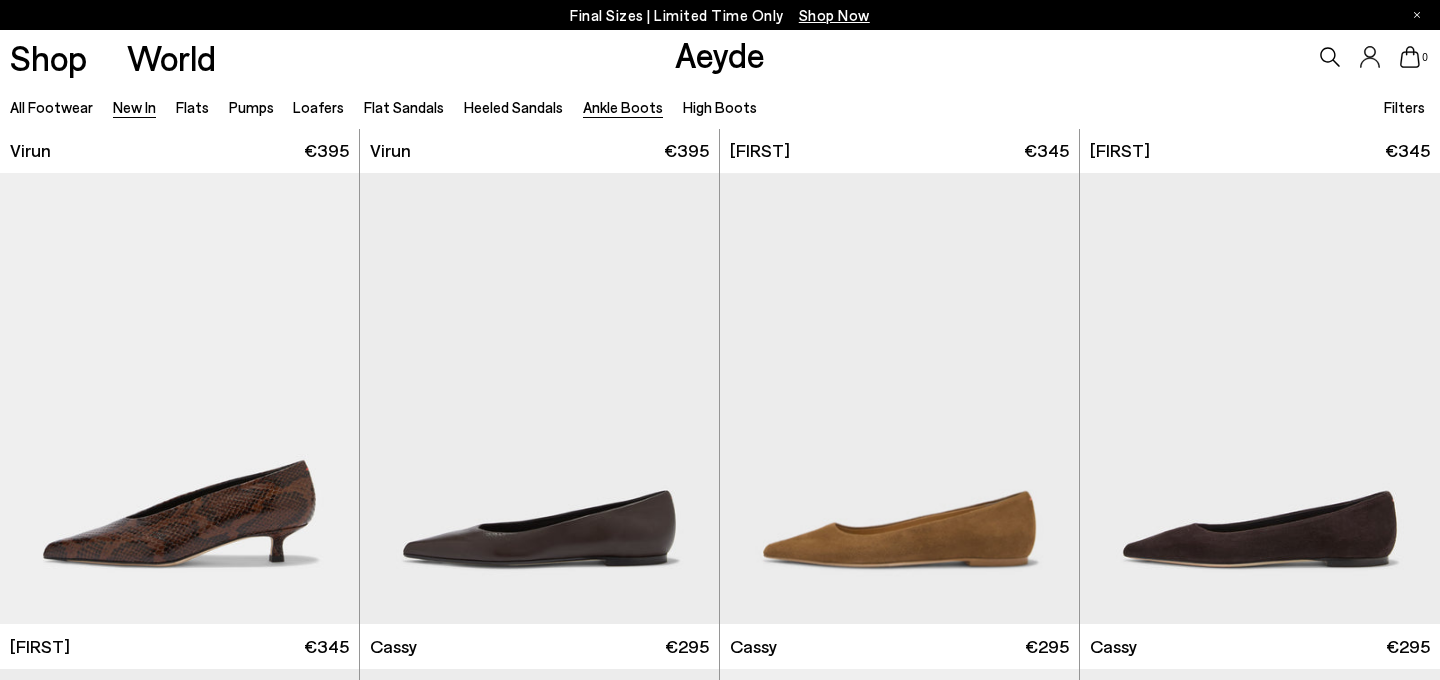 click on "Ankle Boots" at bounding box center (623, 107) 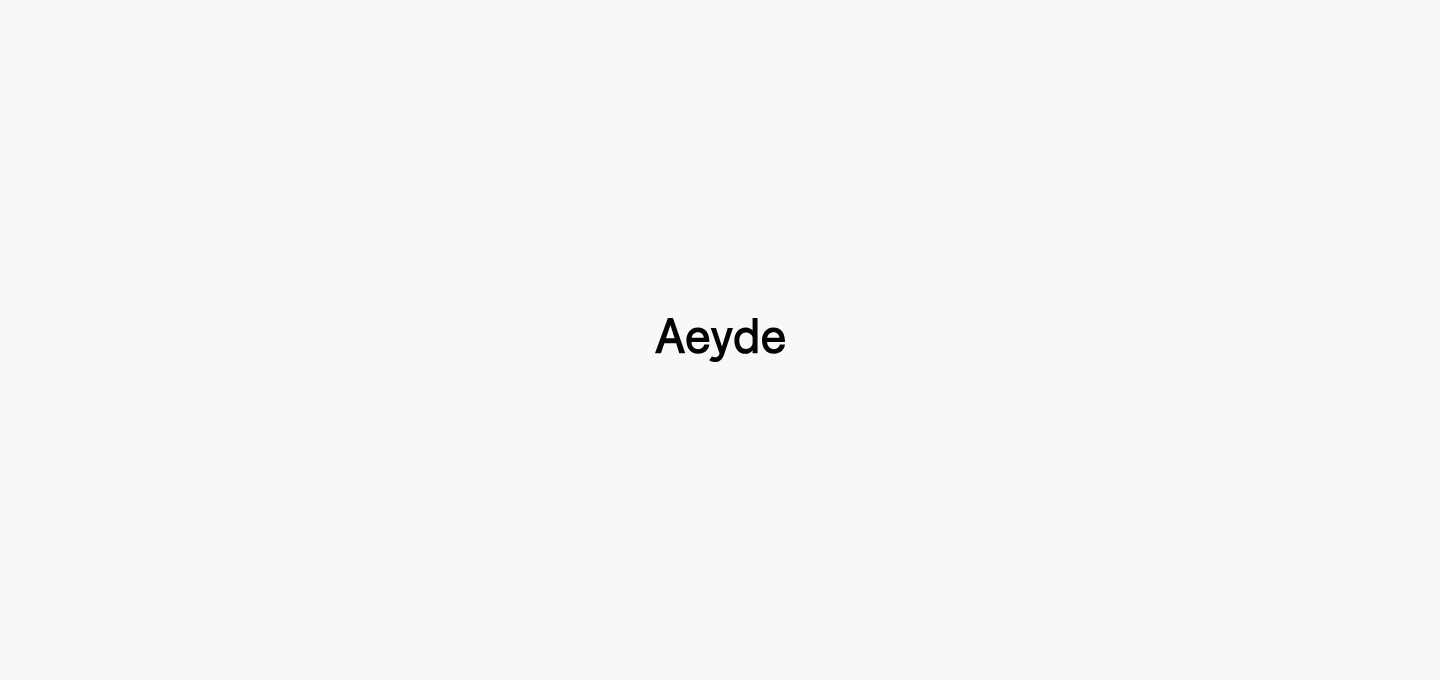 scroll, scrollTop: 0, scrollLeft: 0, axis: both 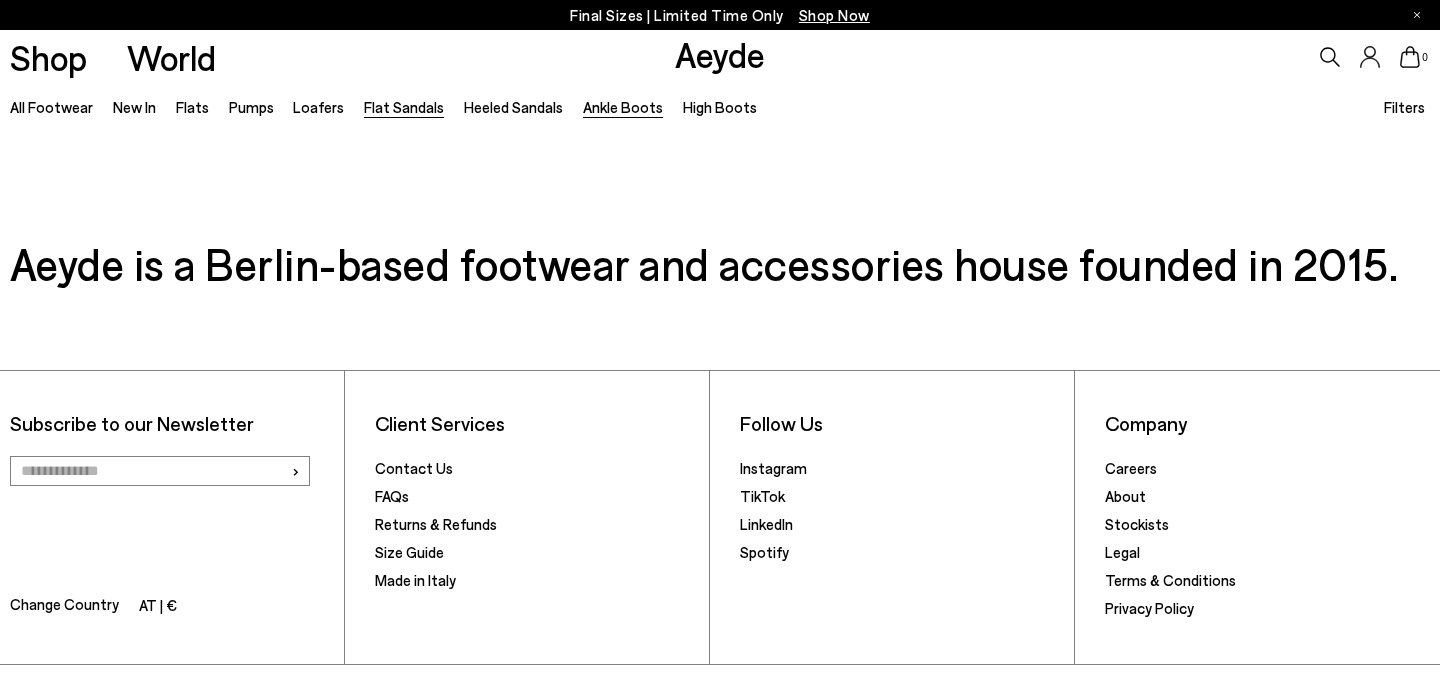 click on "Flat Sandals" at bounding box center [404, 107] 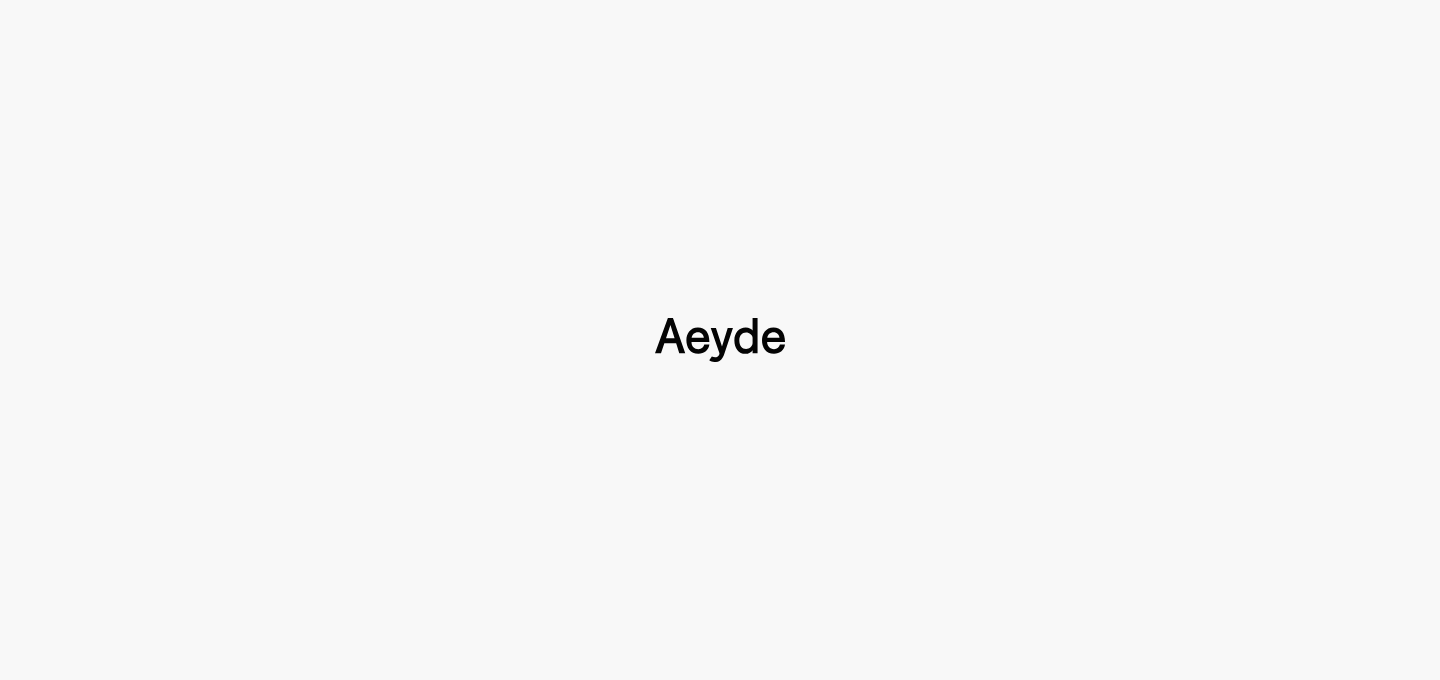scroll, scrollTop: 0, scrollLeft: 0, axis: both 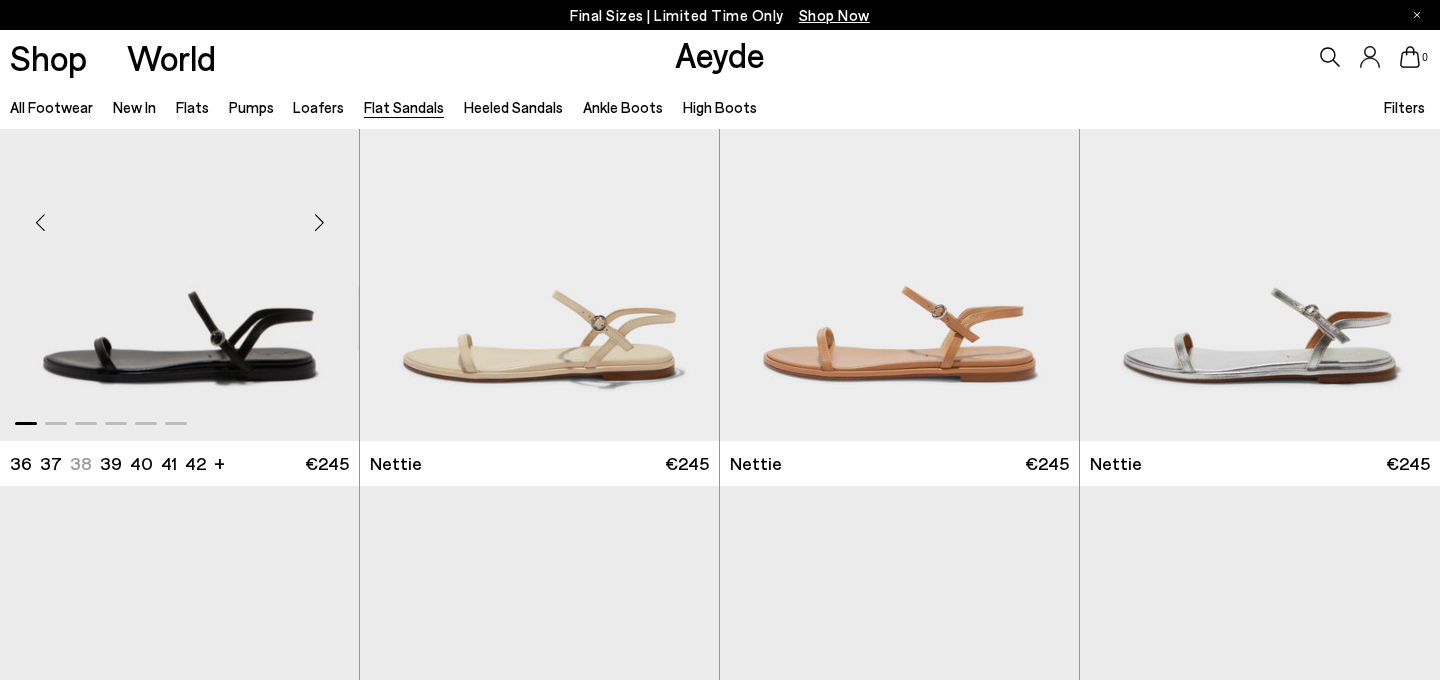 click at bounding box center [319, 223] 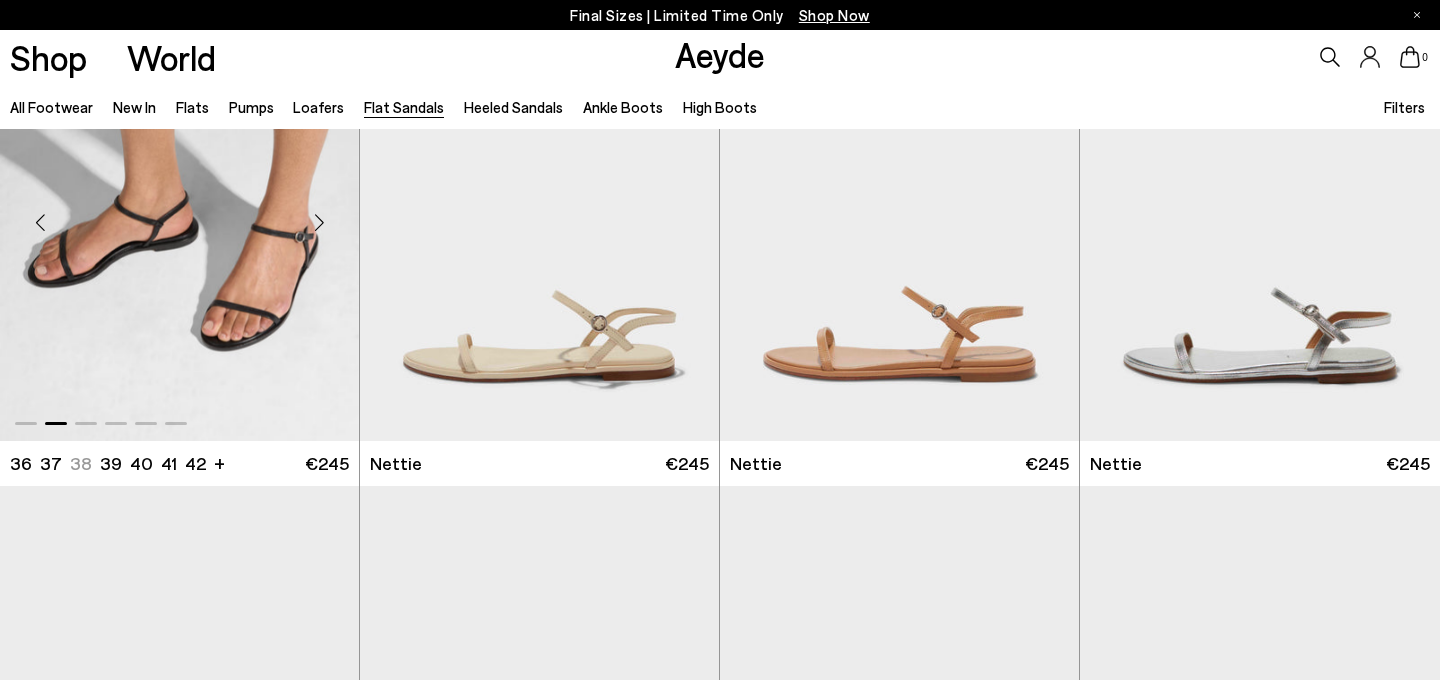 click at bounding box center [319, 223] 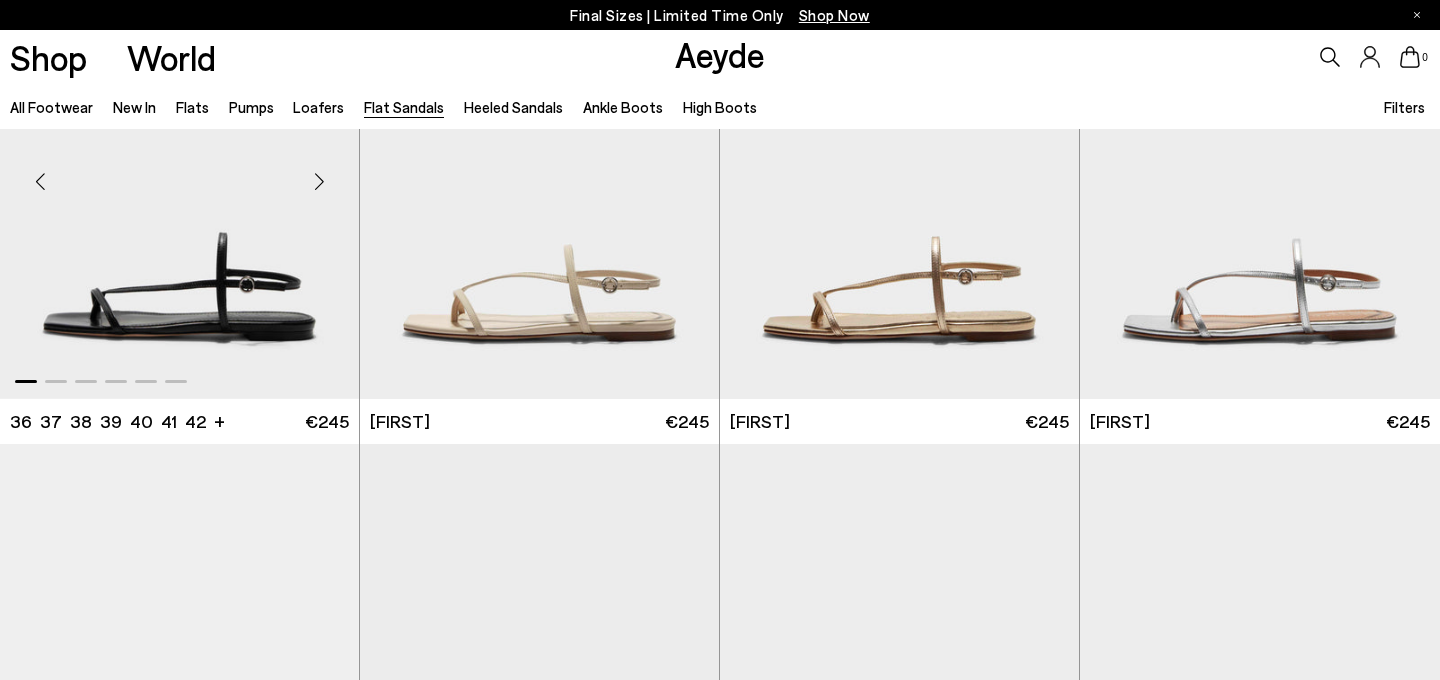 scroll, scrollTop: 2095, scrollLeft: 0, axis: vertical 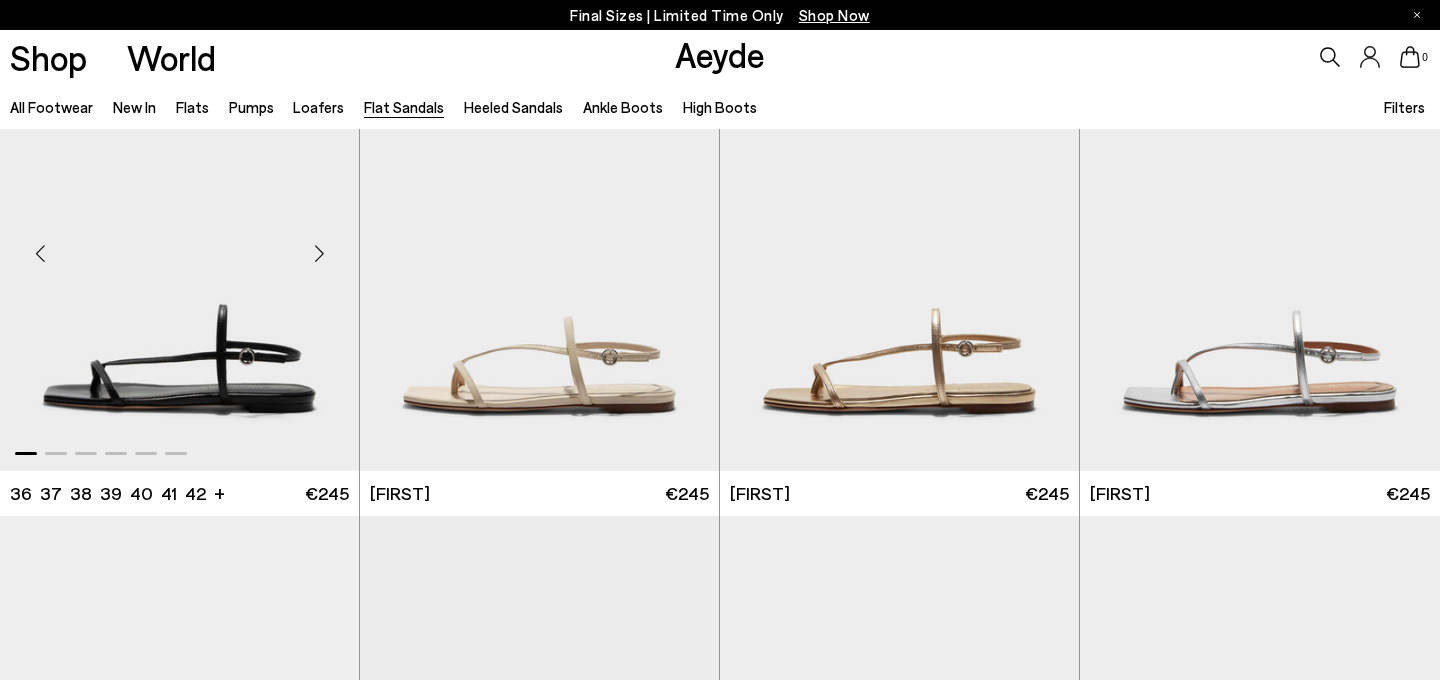 click at bounding box center (319, 254) 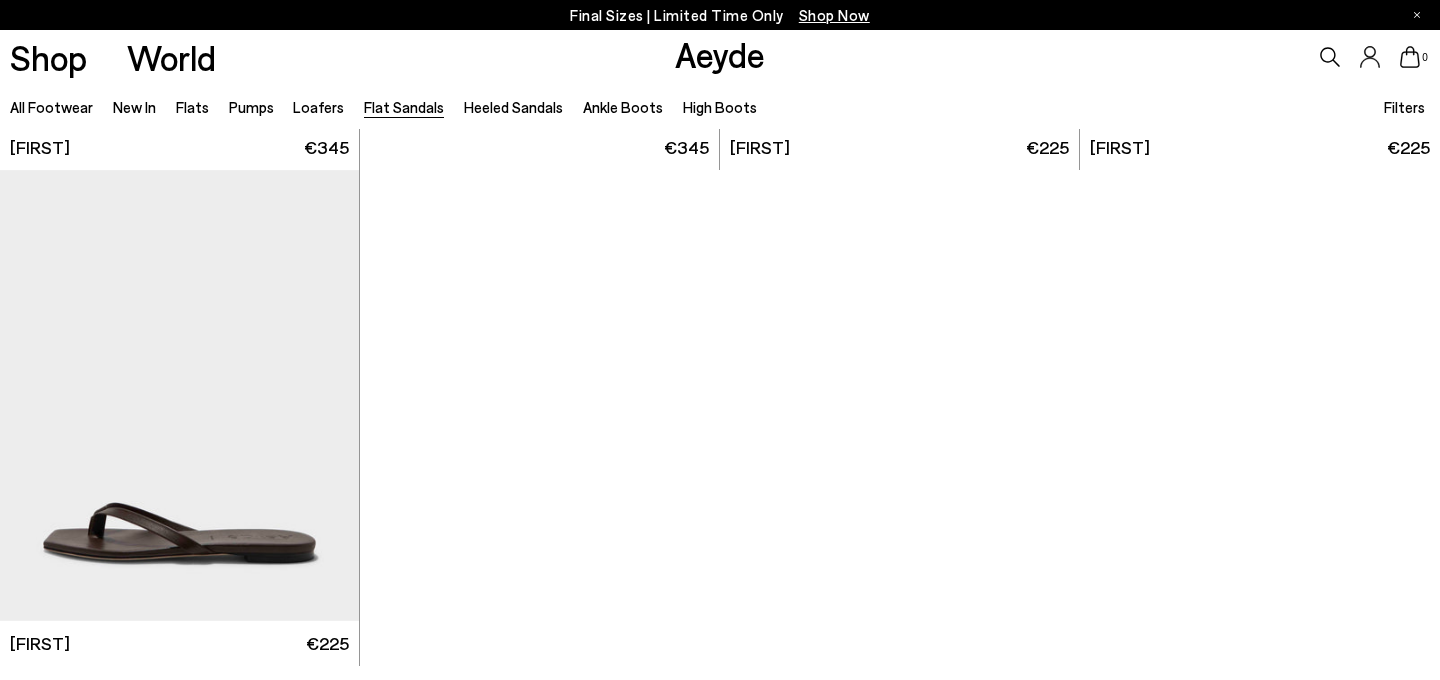 scroll, scrollTop: 2876, scrollLeft: 0, axis: vertical 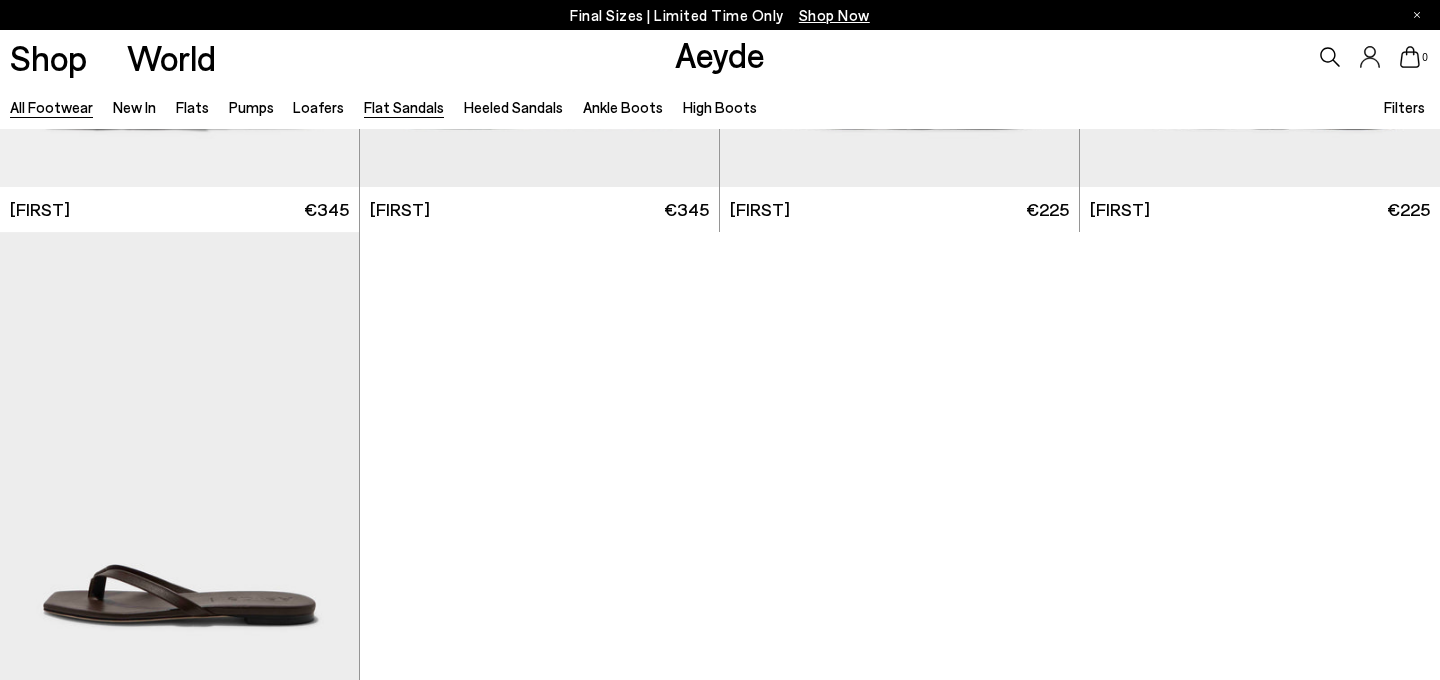 click on "All Footwear" at bounding box center (51, 107) 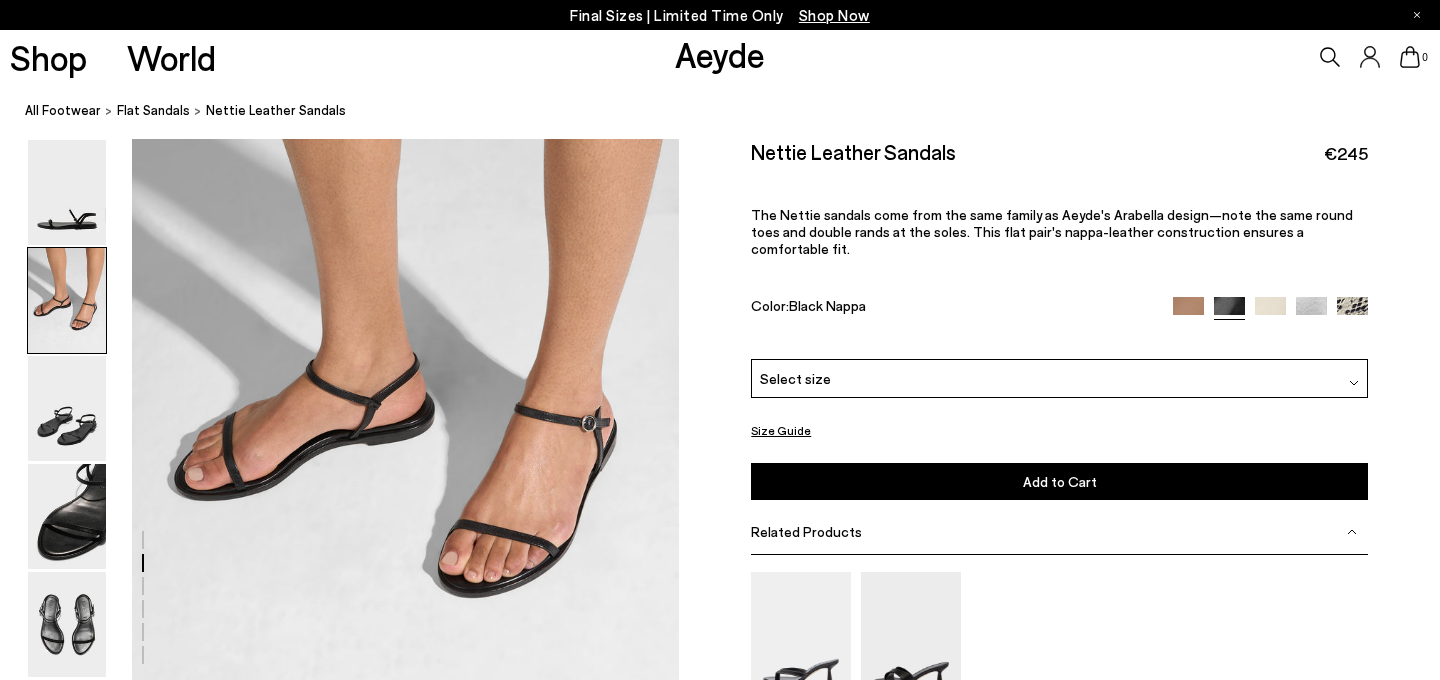 scroll, scrollTop: 831, scrollLeft: 0, axis: vertical 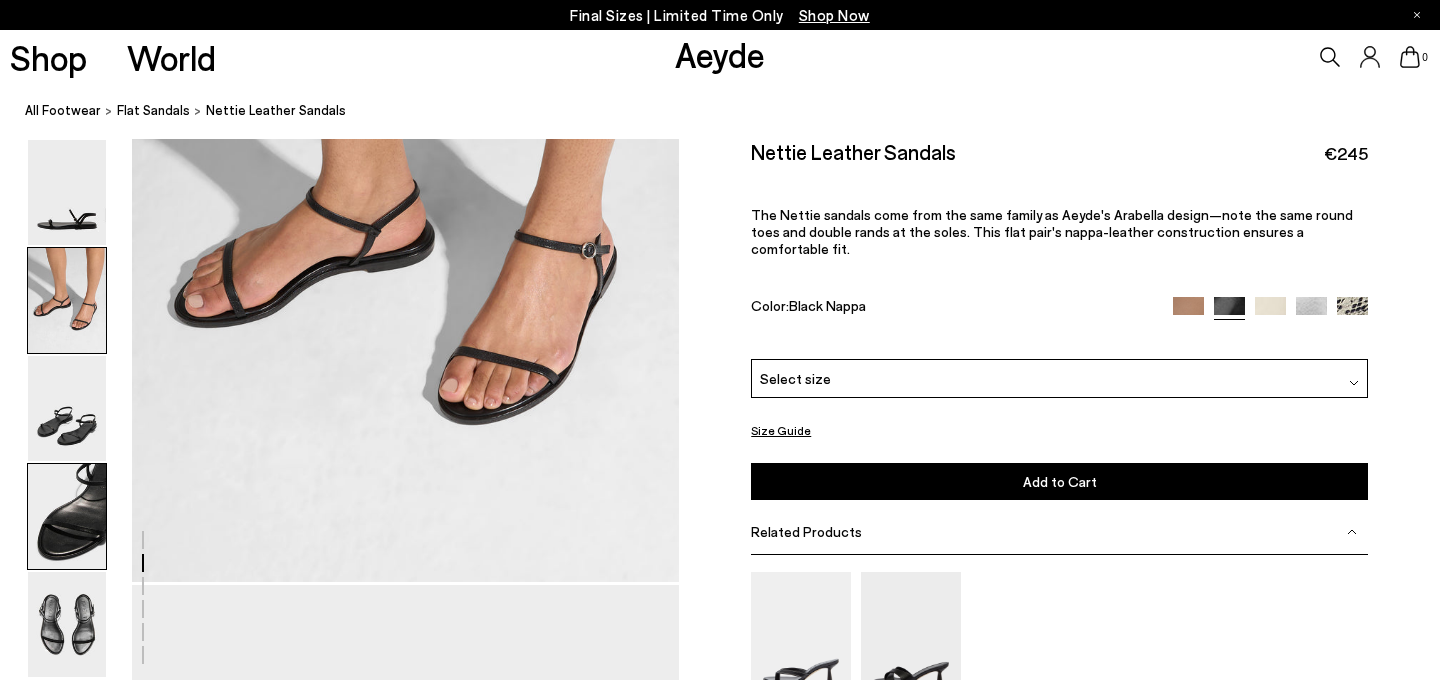 click at bounding box center (67, 516) 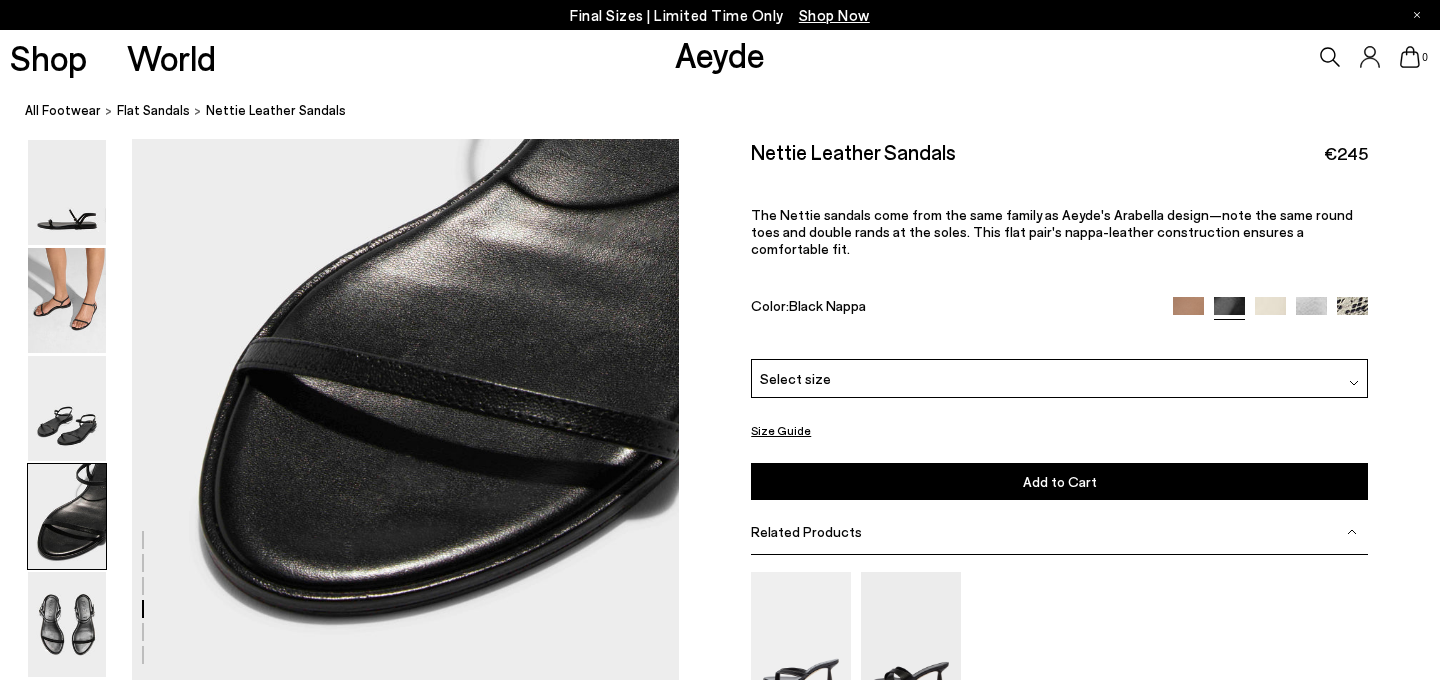scroll, scrollTop: 2235, scrollLeft: 0, axis: vertical 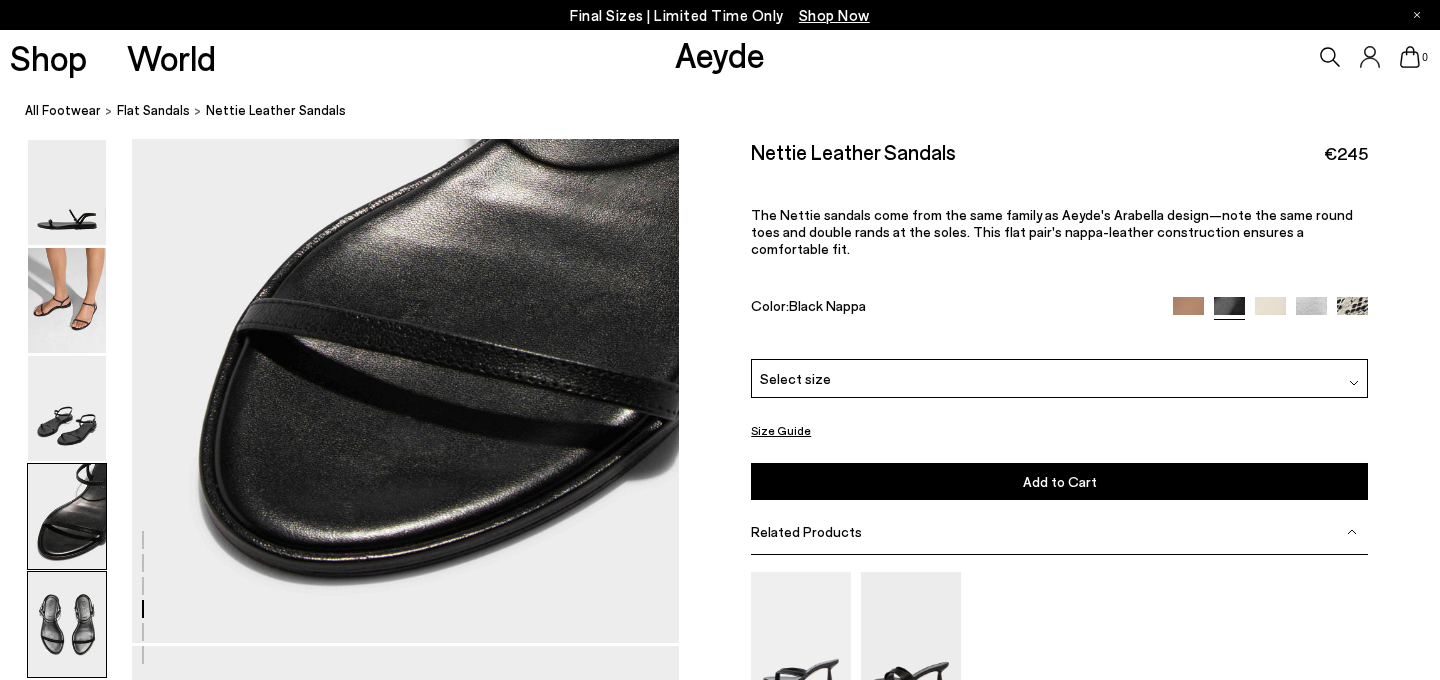 click at bounding box center (67, 624) 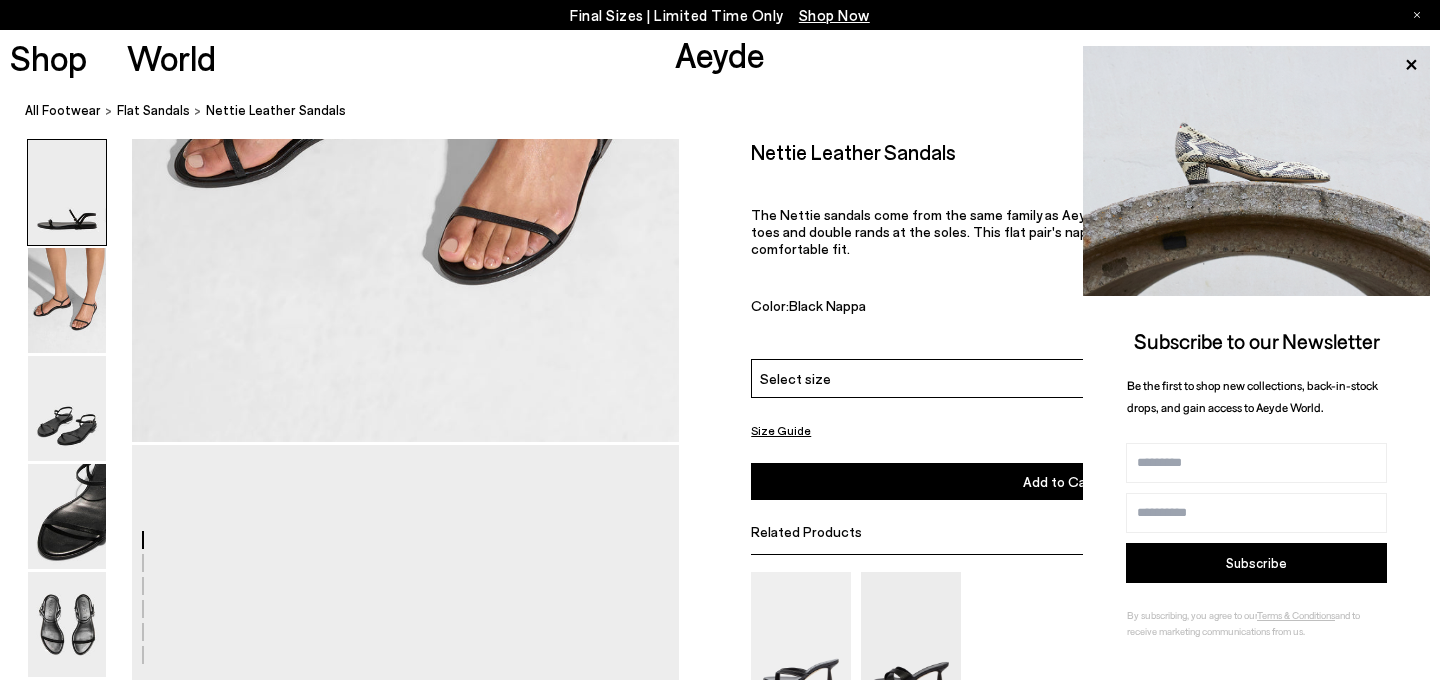 scroll, scrollTop: 0, scrollLeft: 0, axis: both 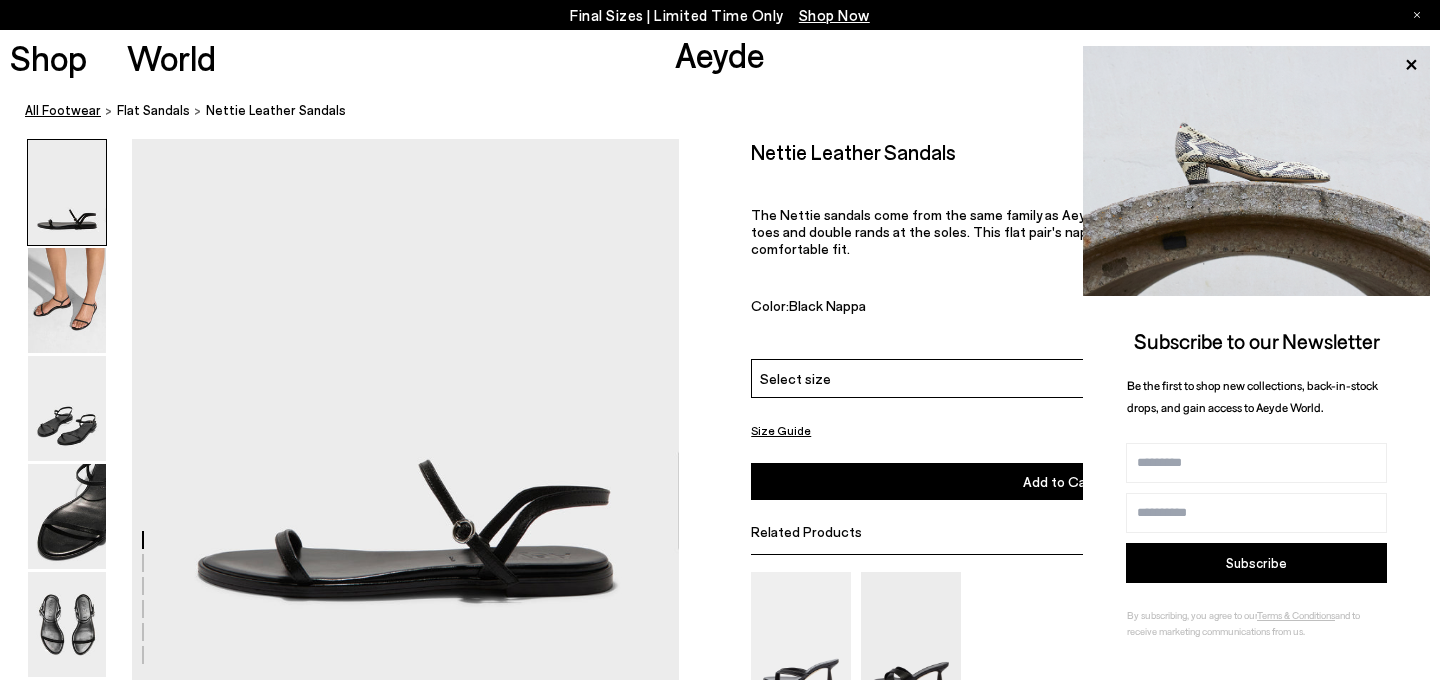 click on "All Footwear" at bounding box center (63, 110) 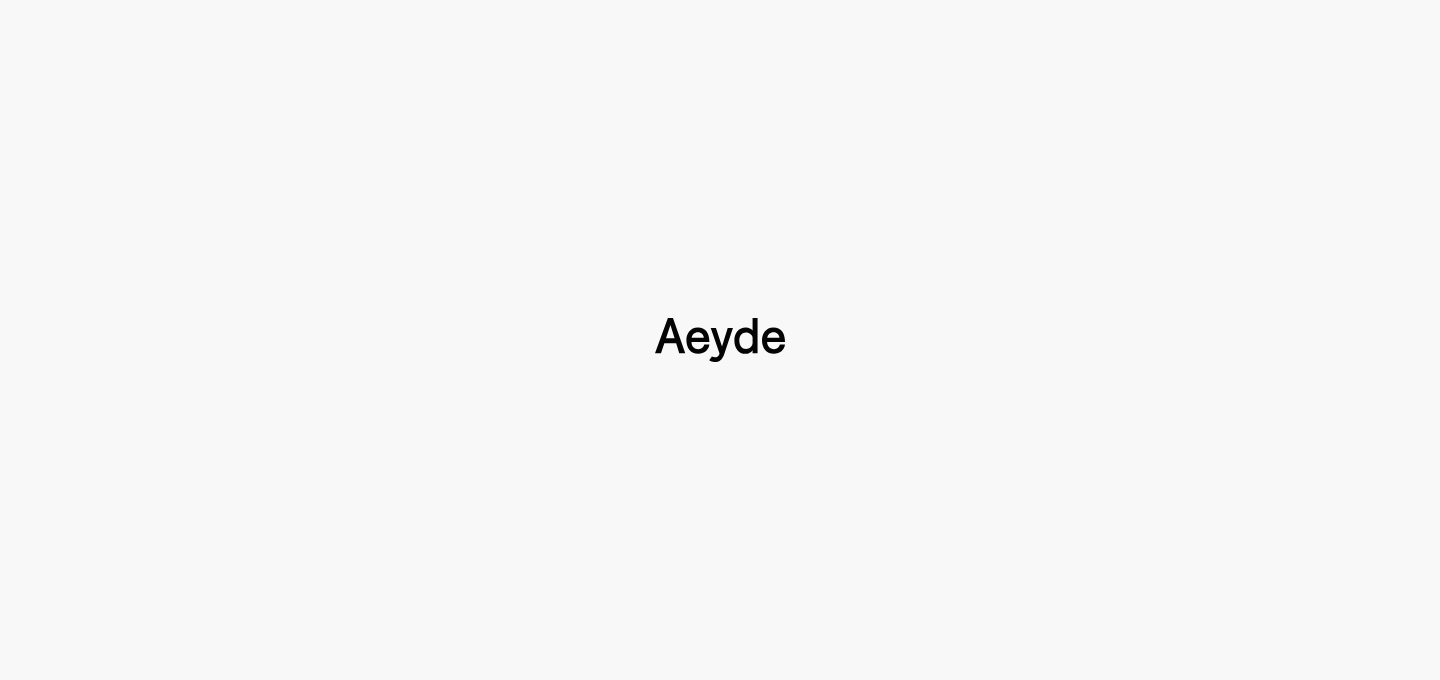 type 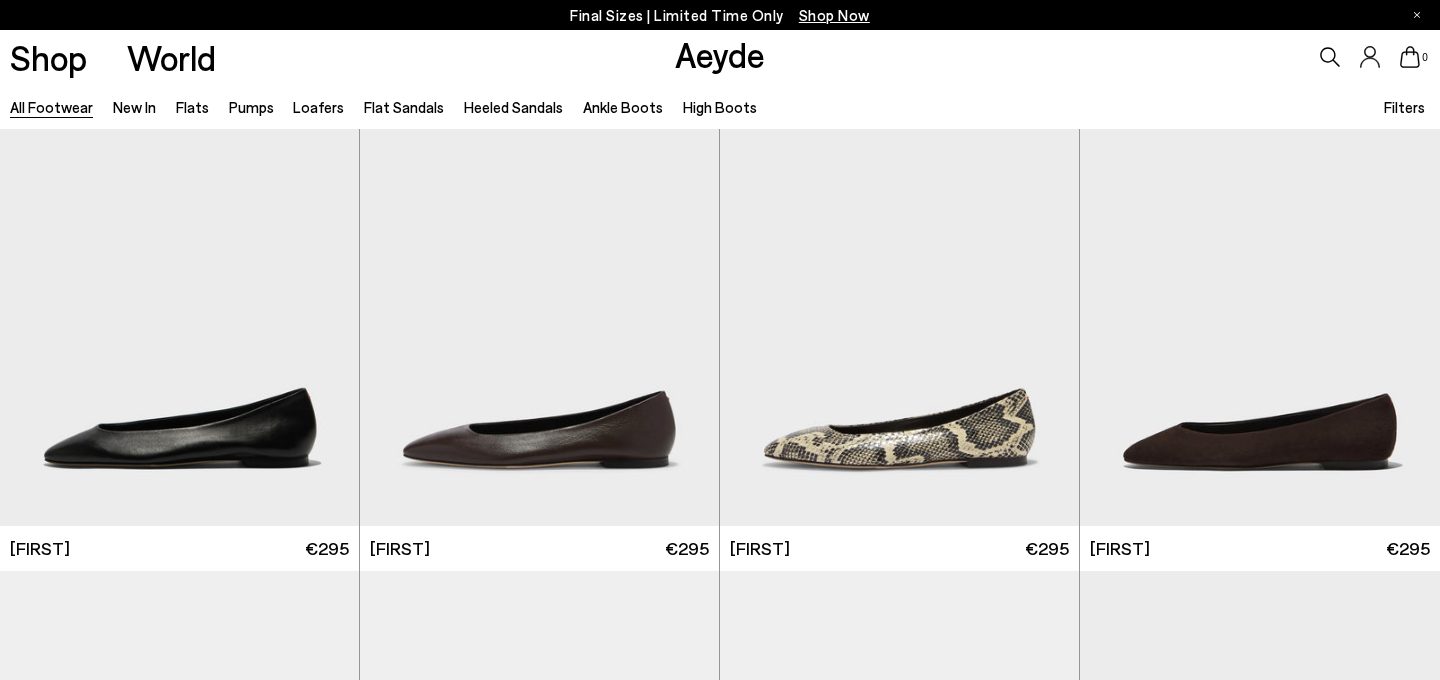 scroll, scrollTop: 0, scrollLeft: 0, axis: both 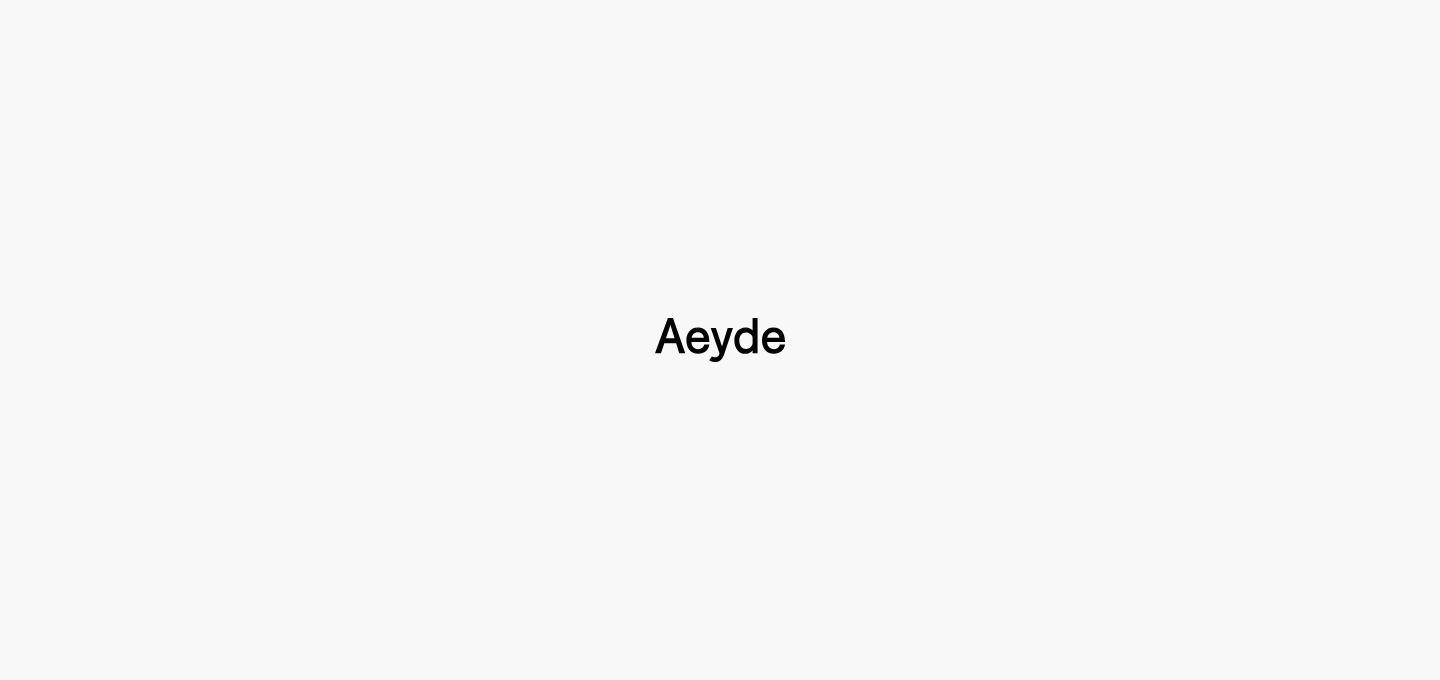 type 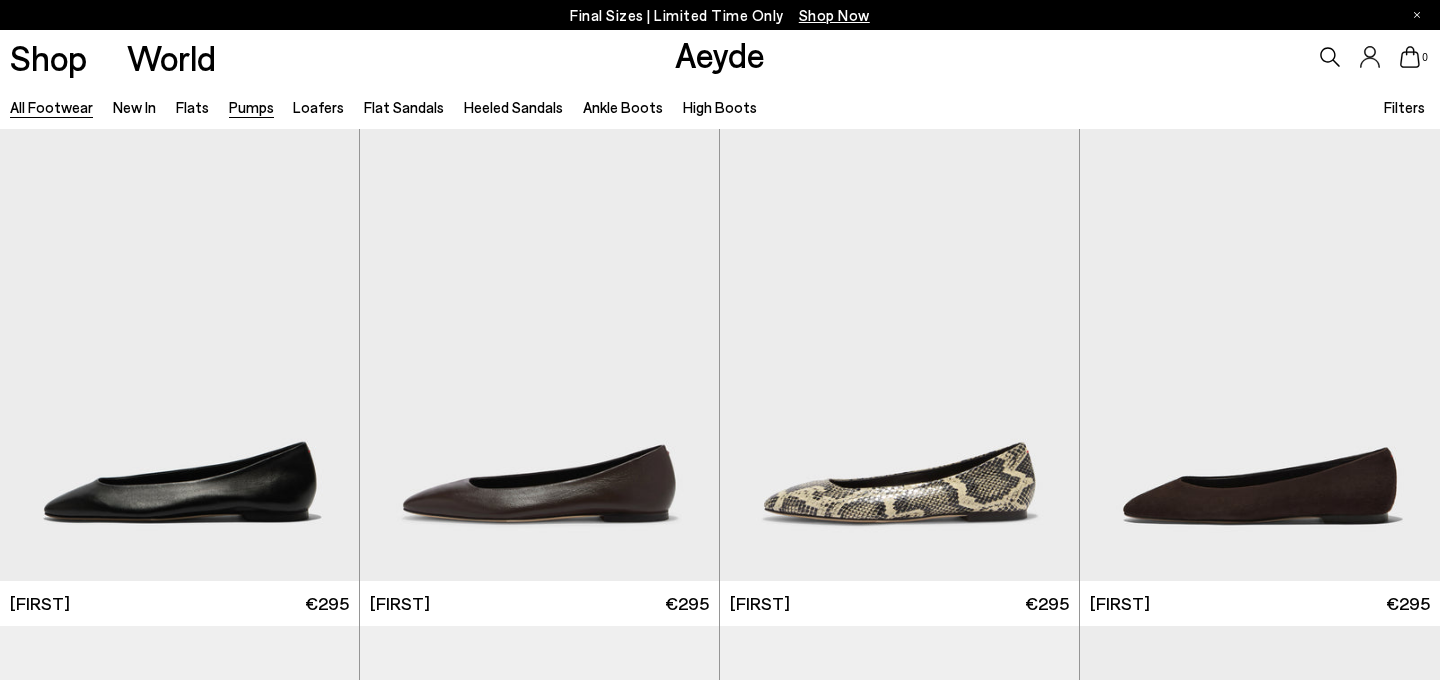 click on "Pumps" at bounding box center [251, 107] 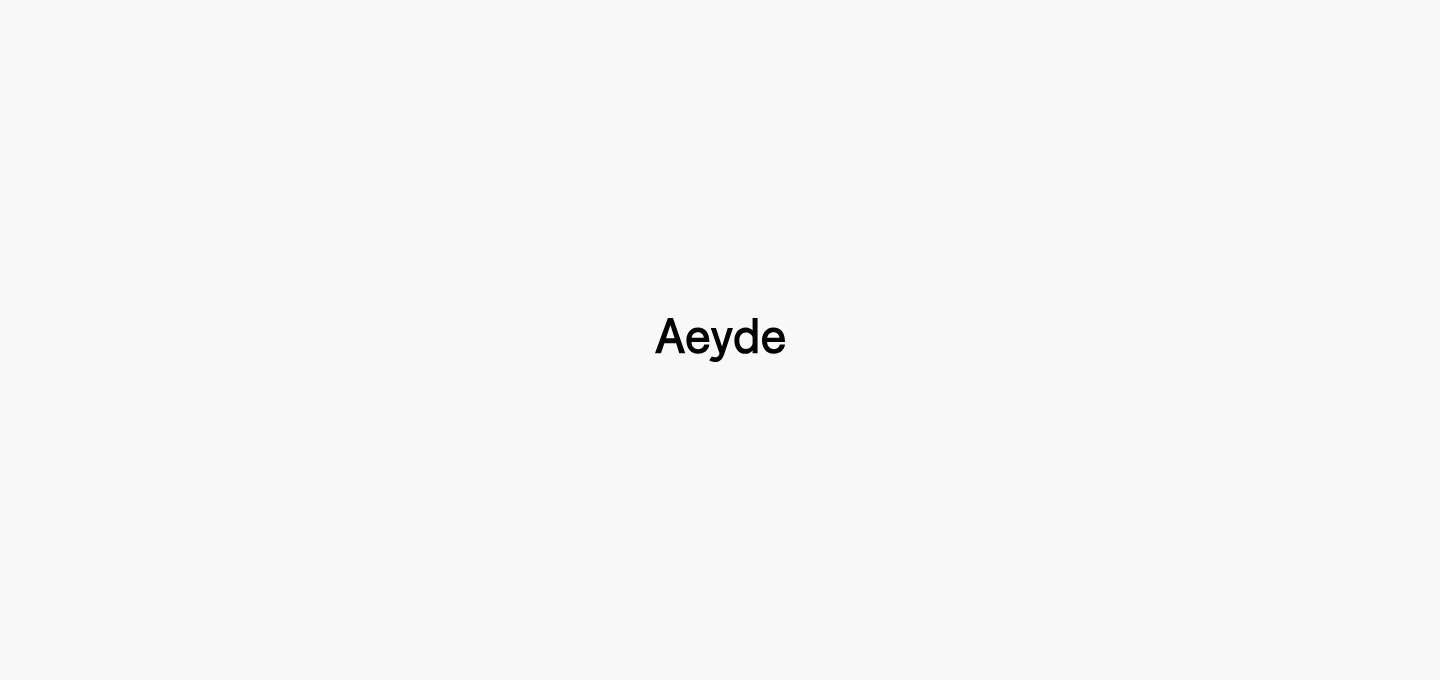 type 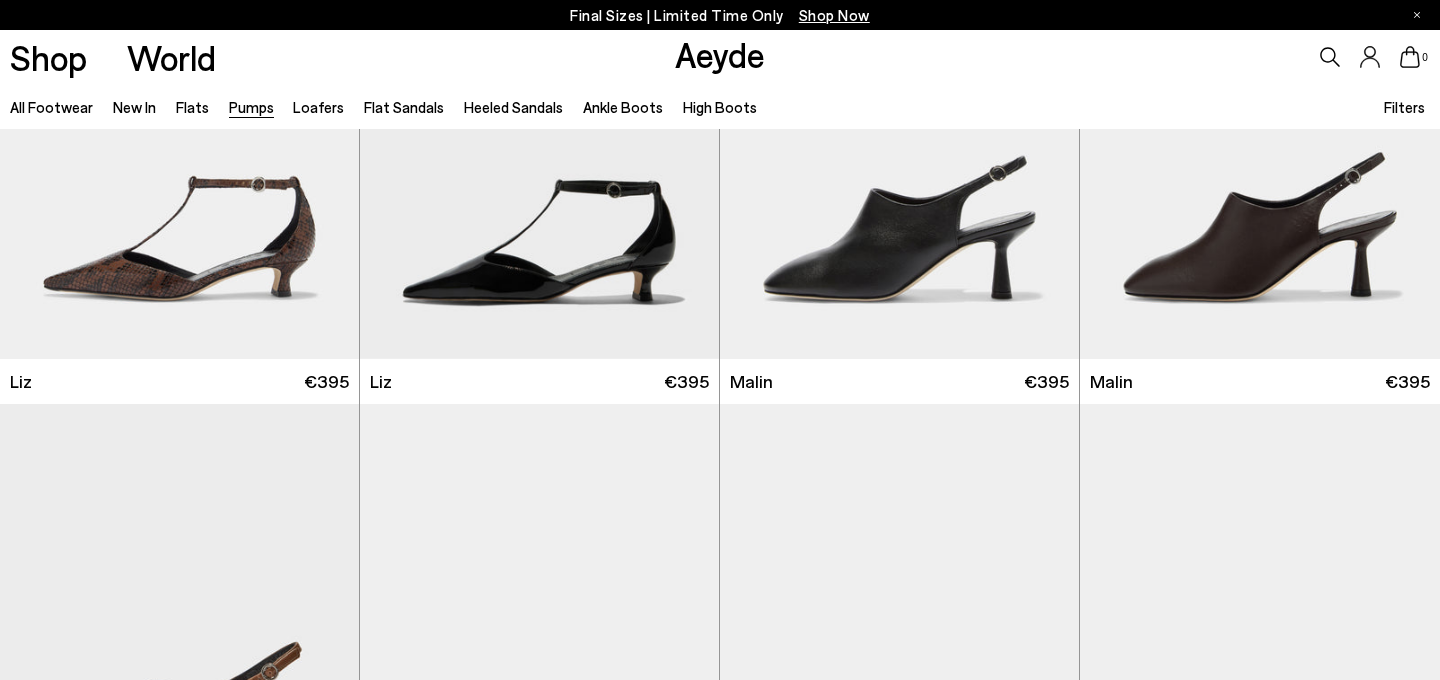 scroll, scrollTop: 1170, scrollLeft: 0, axis: vertical 